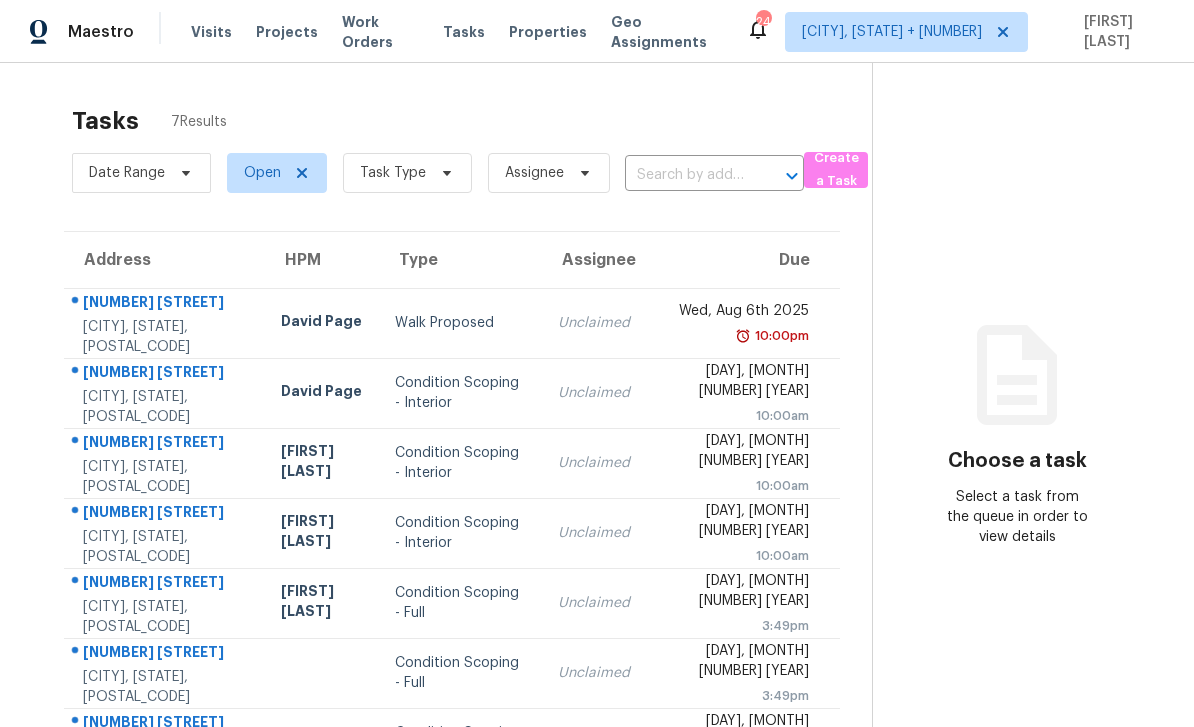 scroll, scrollTop: 0, scrollLeft: 0, axis: both 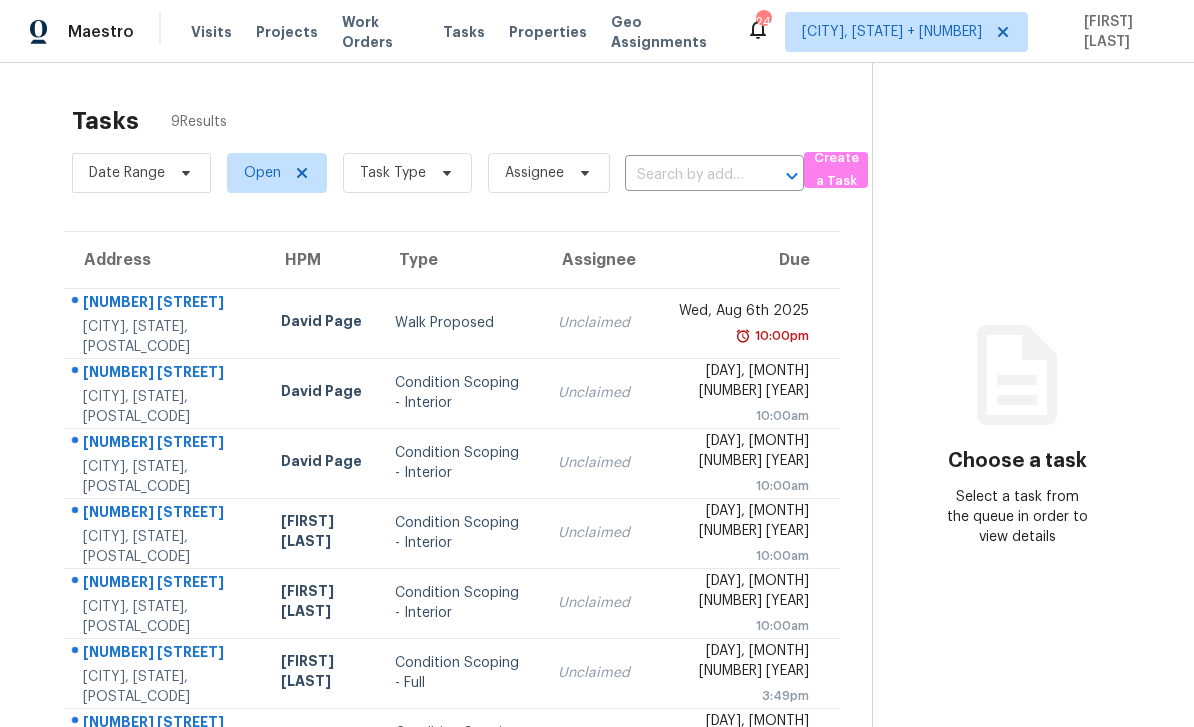 click on "Properties" at bounding box center [548, 32] 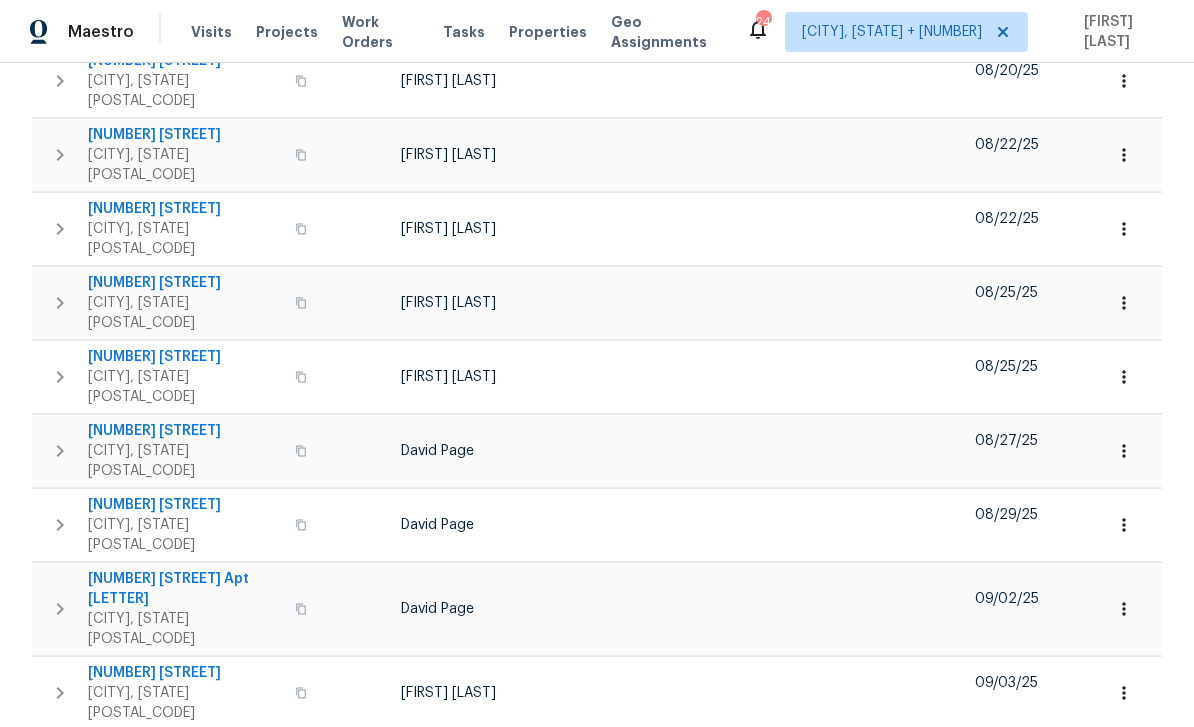 scroll, scrollTop: 516, scrollLeft: 0, axis: vertical 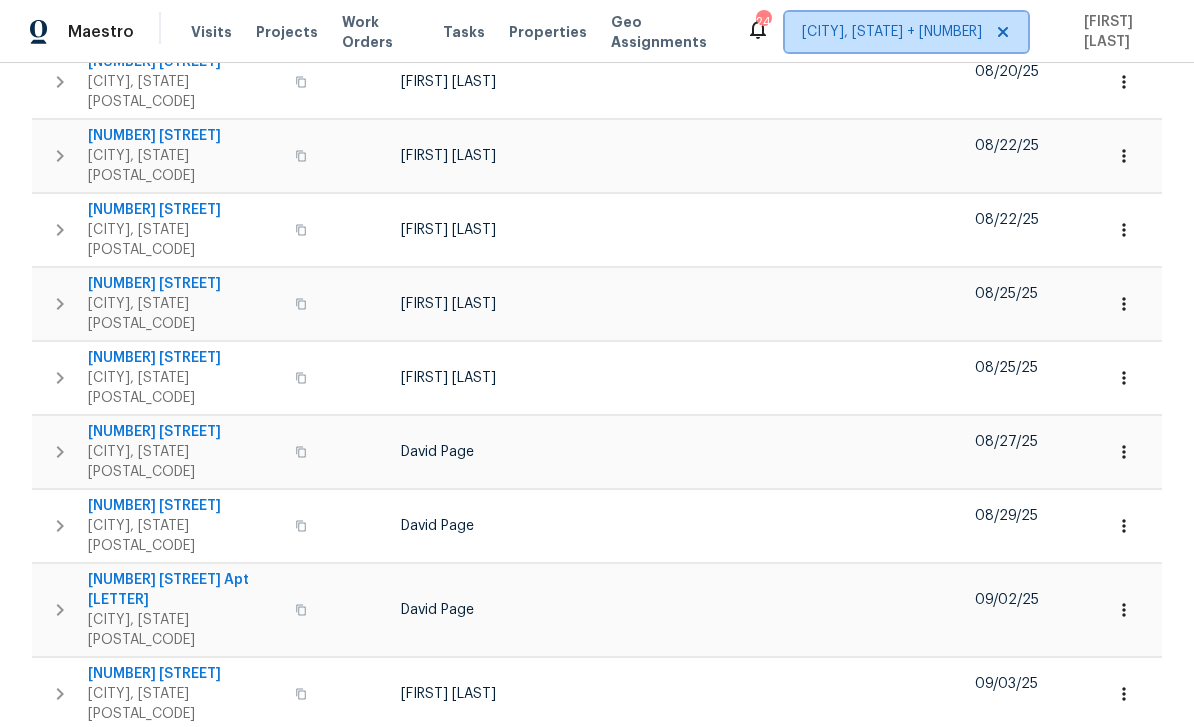 click on "Colorado Springs, CO + 1" at bounding box center [892, 32] 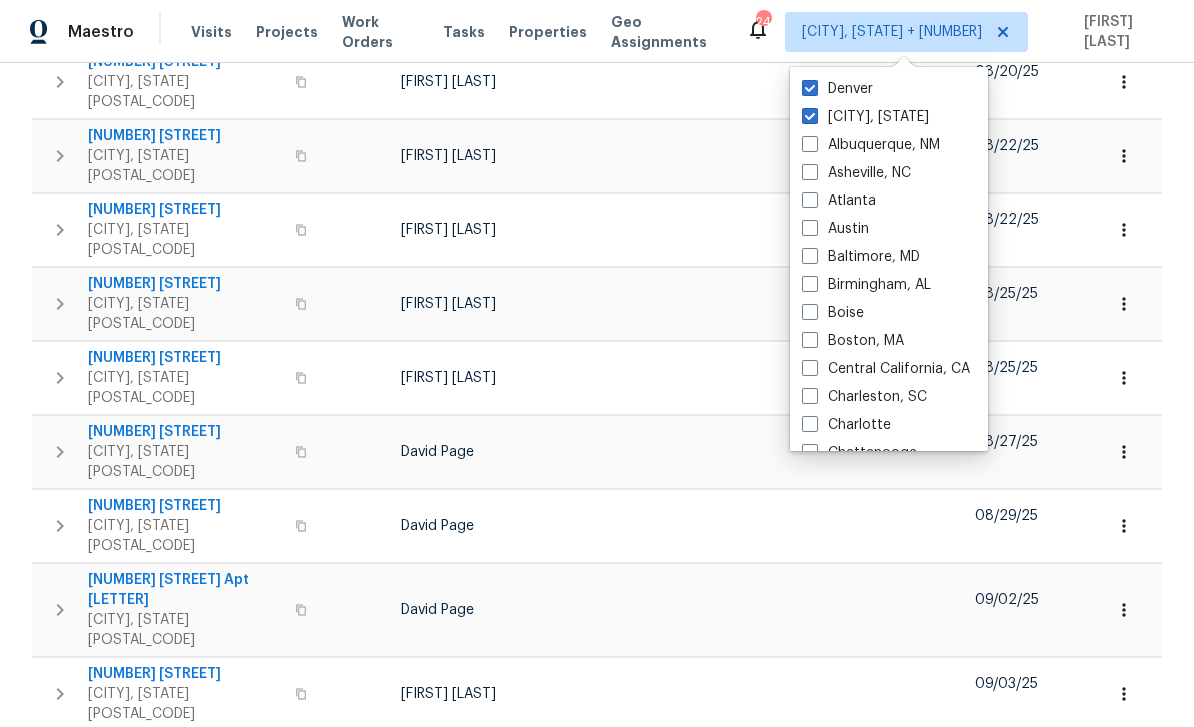 click on "Denver" at bounding box center (837, 89) 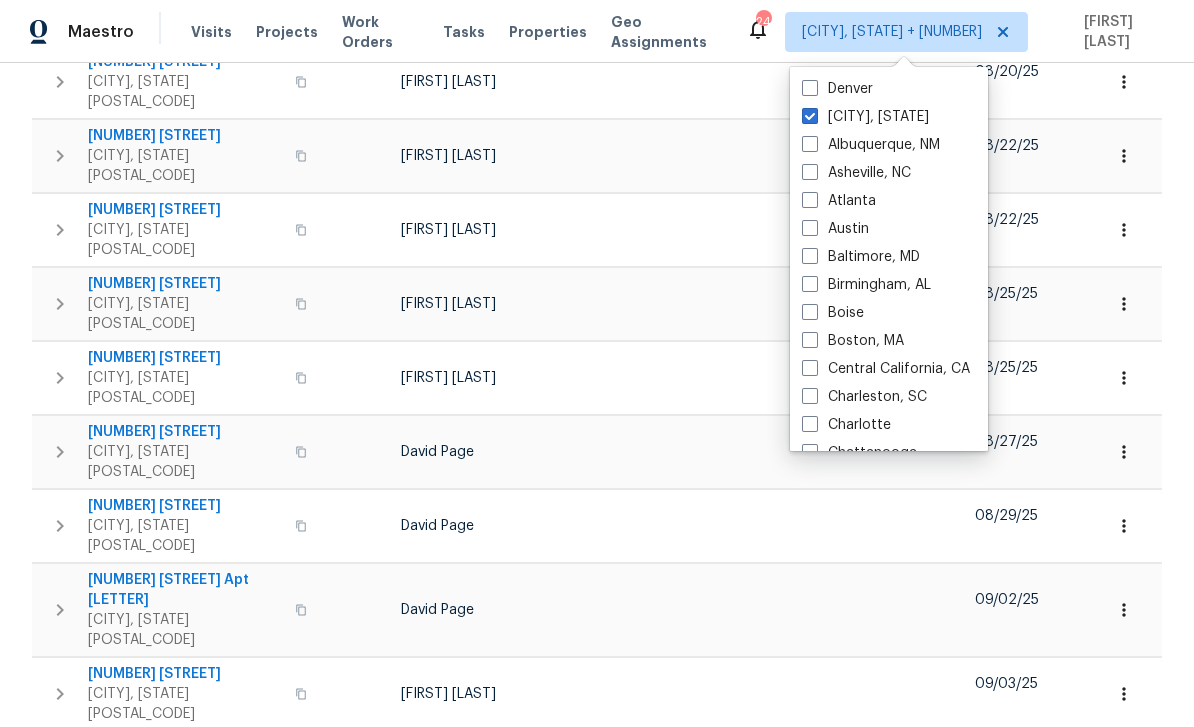 checkbox on "false" 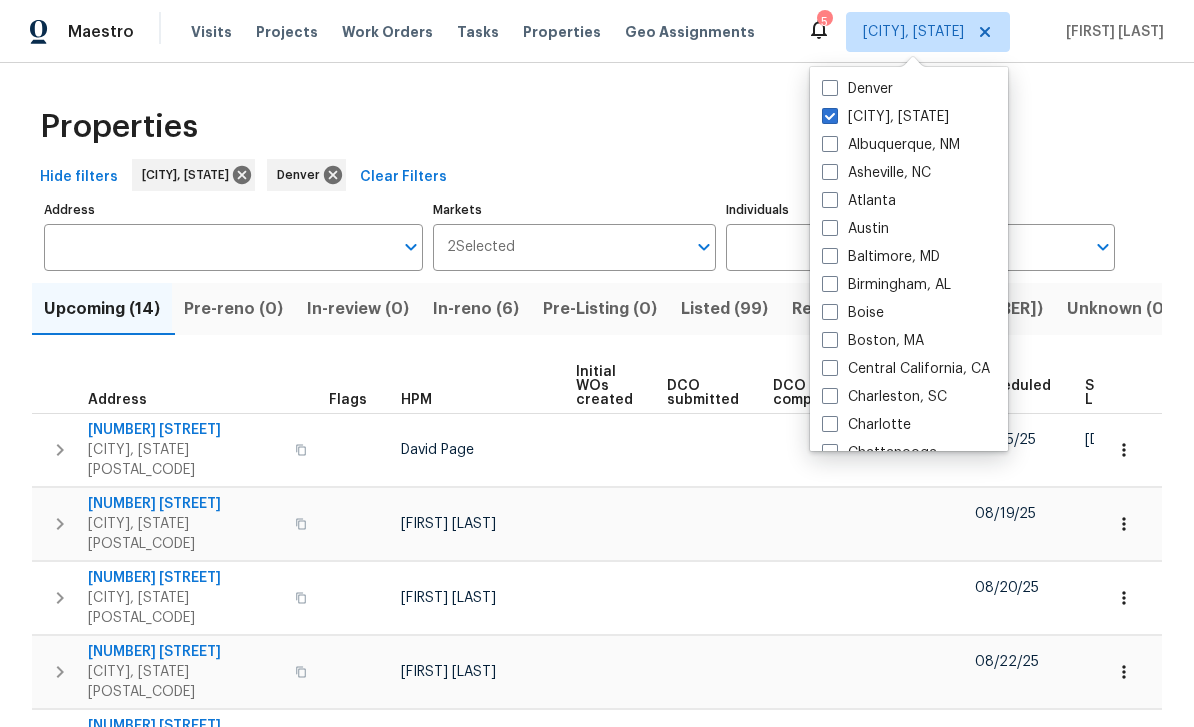scroll, scrollTop: 0, scrollLeft: 0, axis: both 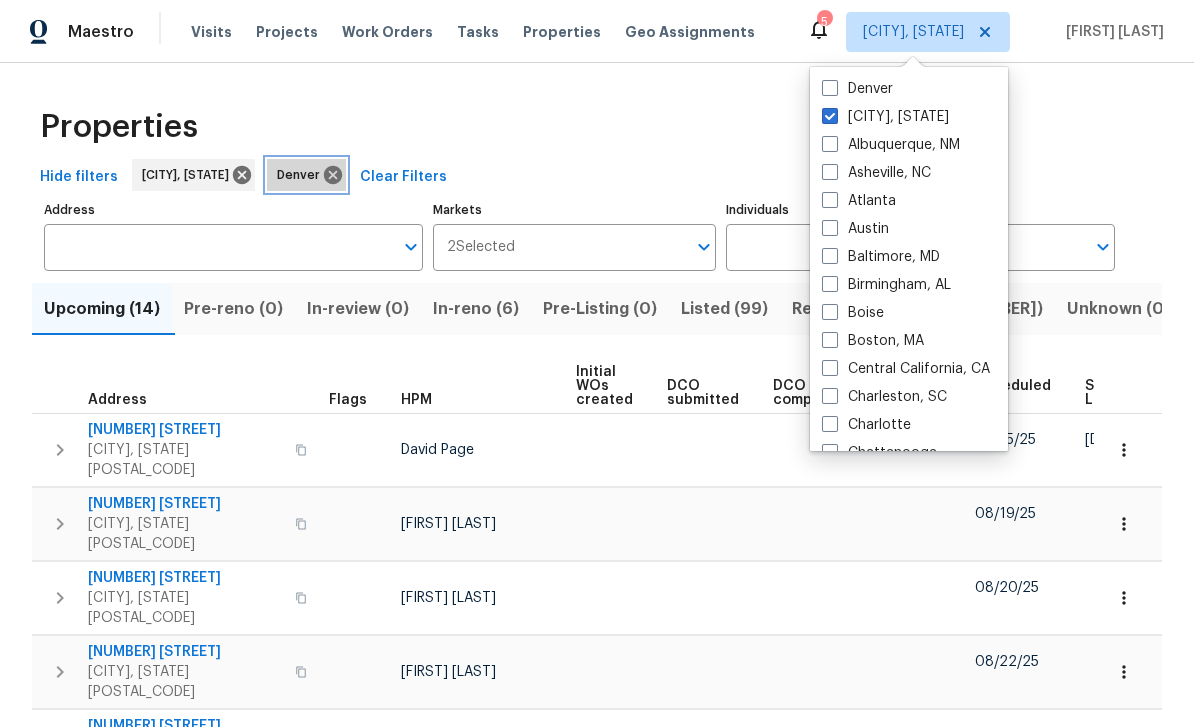 click 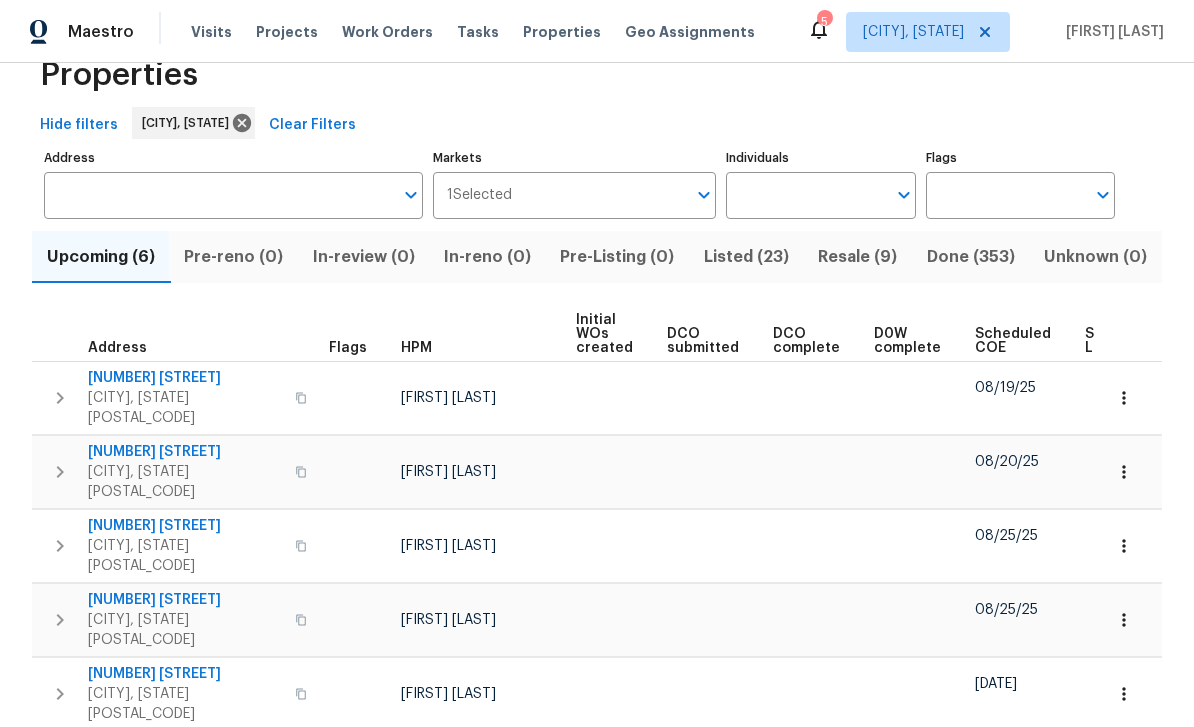 scroll, scrollTop: 52, scrollLeft: 0, axis: vertical 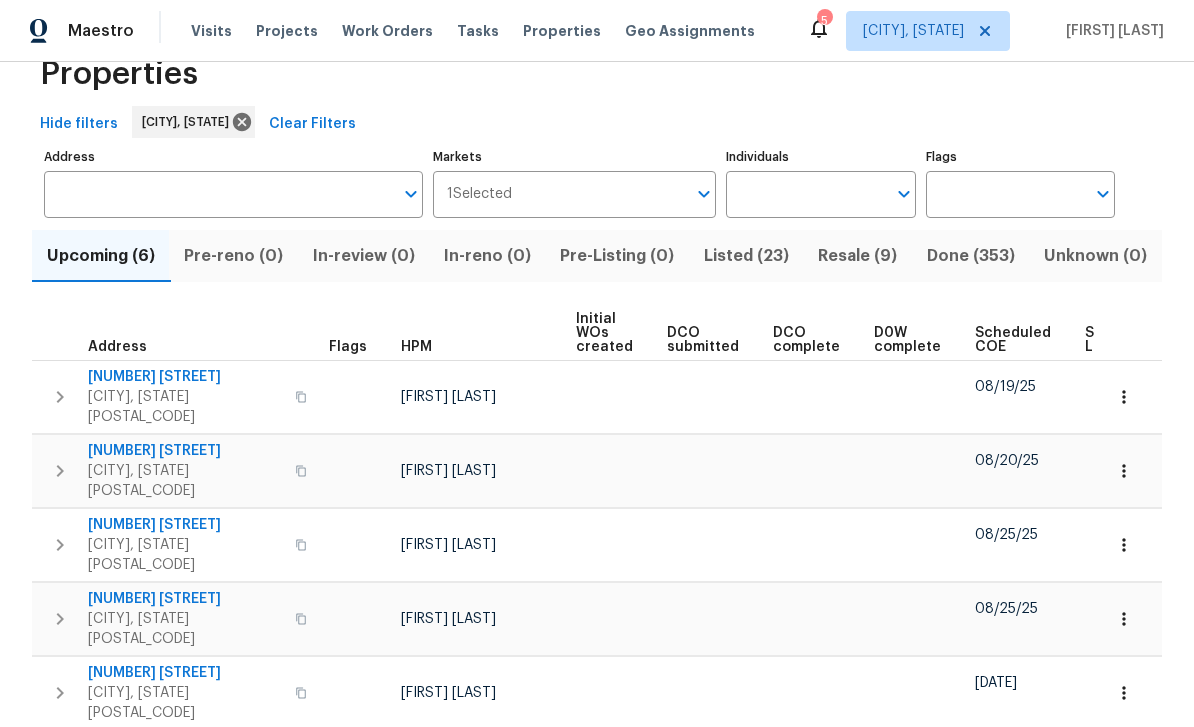 click on "Listed (23)" at bounding box center (746, 257) 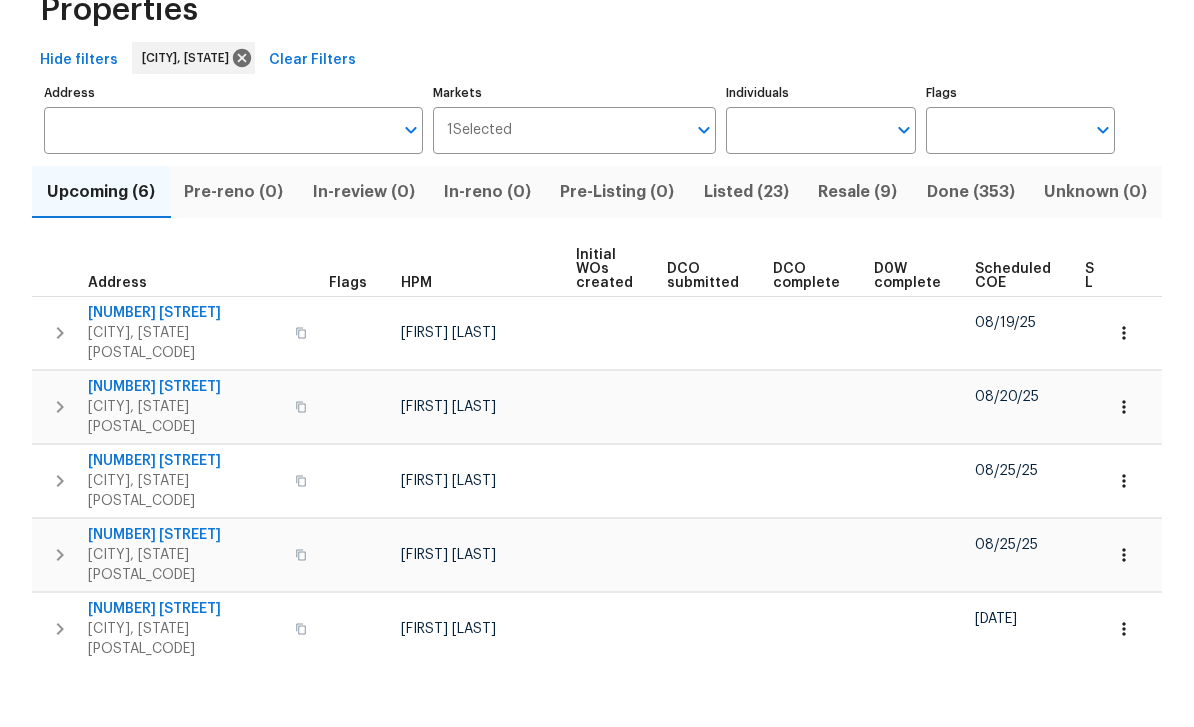 scroll, scrollTop: 0, scrollLeft: 0, axis: both 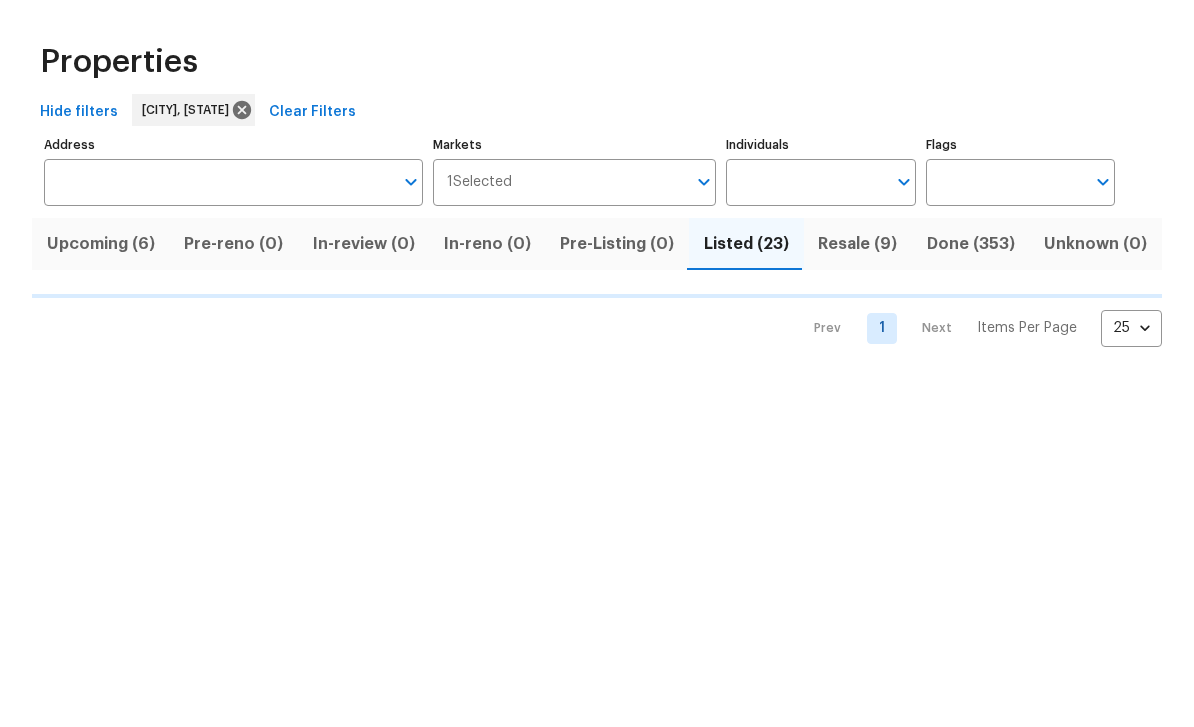 click on "Listed (23)" at bounding box center (746, 309) 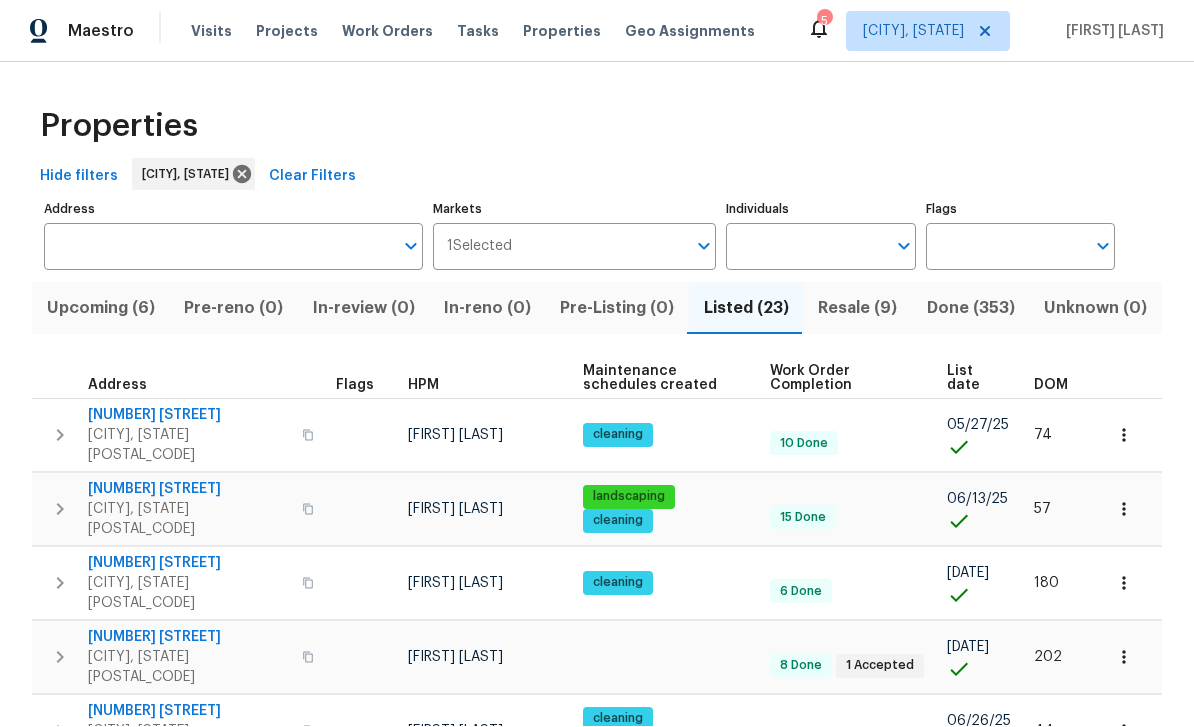 click on "List date" at bounding box center [973, 379] 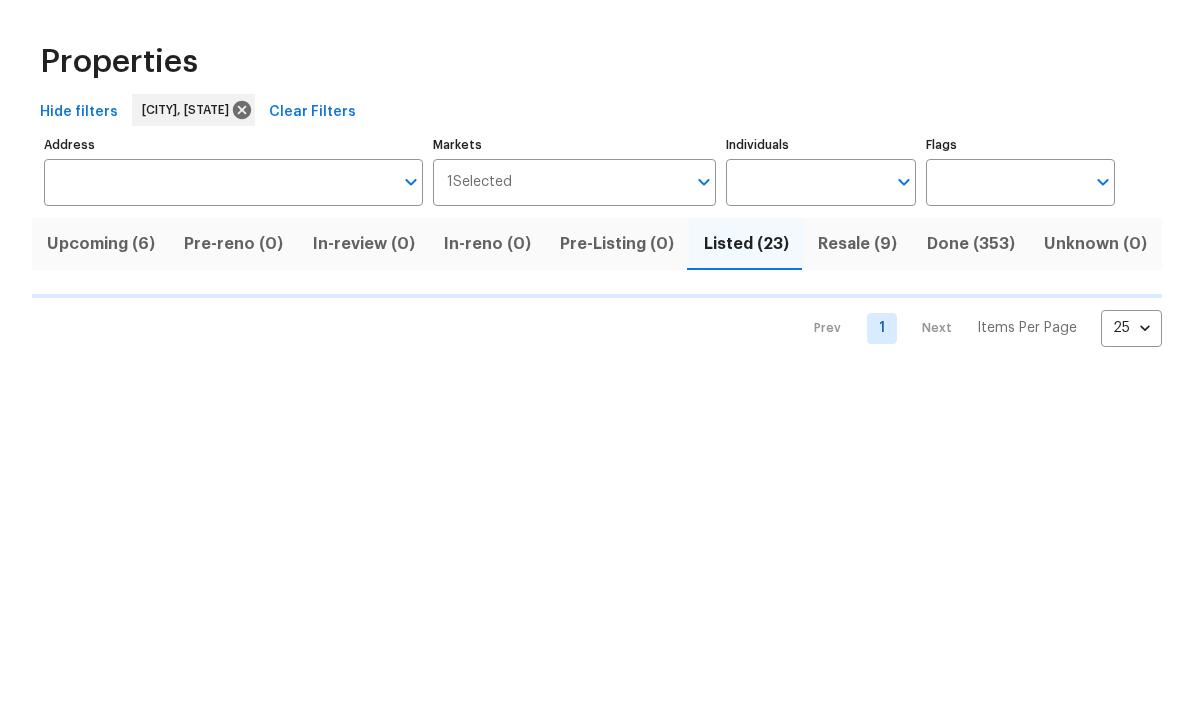 scroll, scrollTop: 64, scrollLeft: 0, axis: vertical 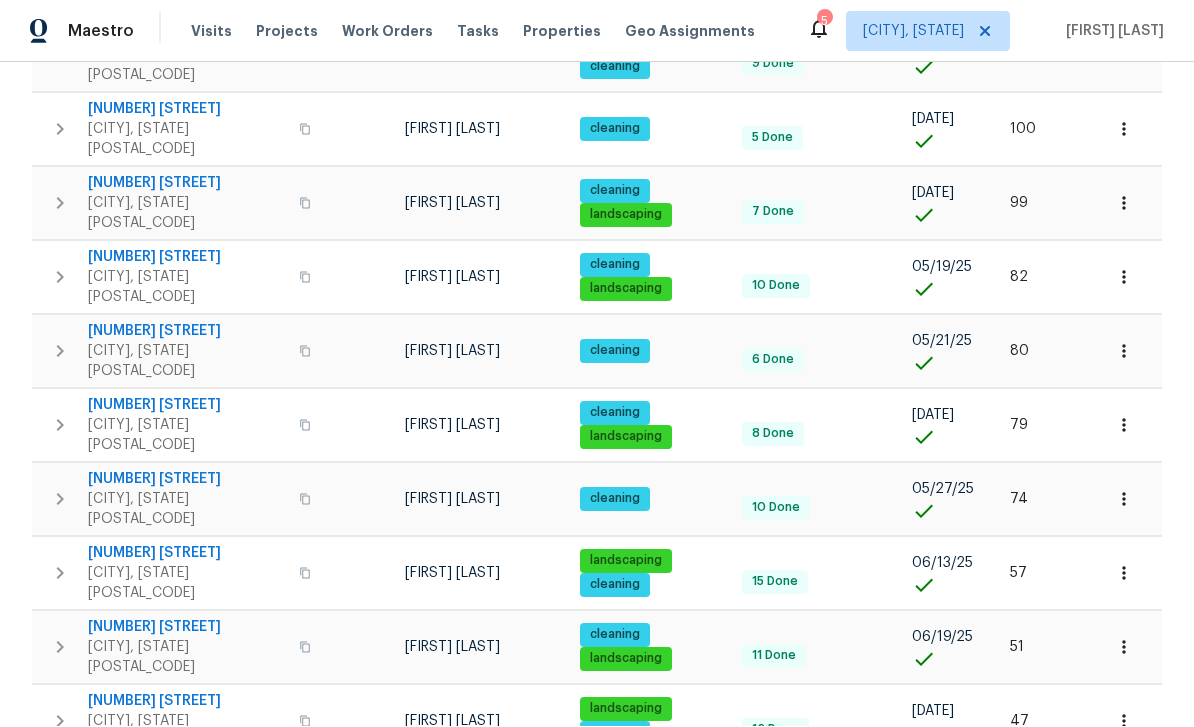 click on "7030 Dutch Loop" at bounding box center (187, 998) 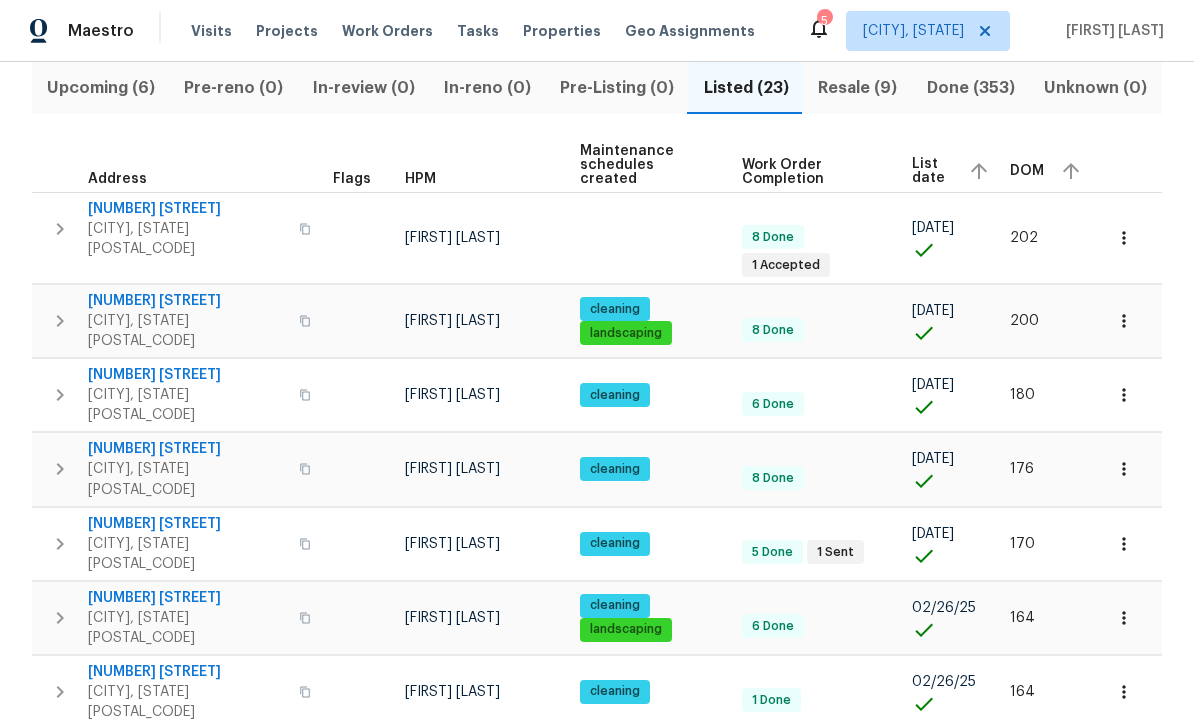 scroll, scrollTop: 215, scrollLeft: 0, axis: vertical 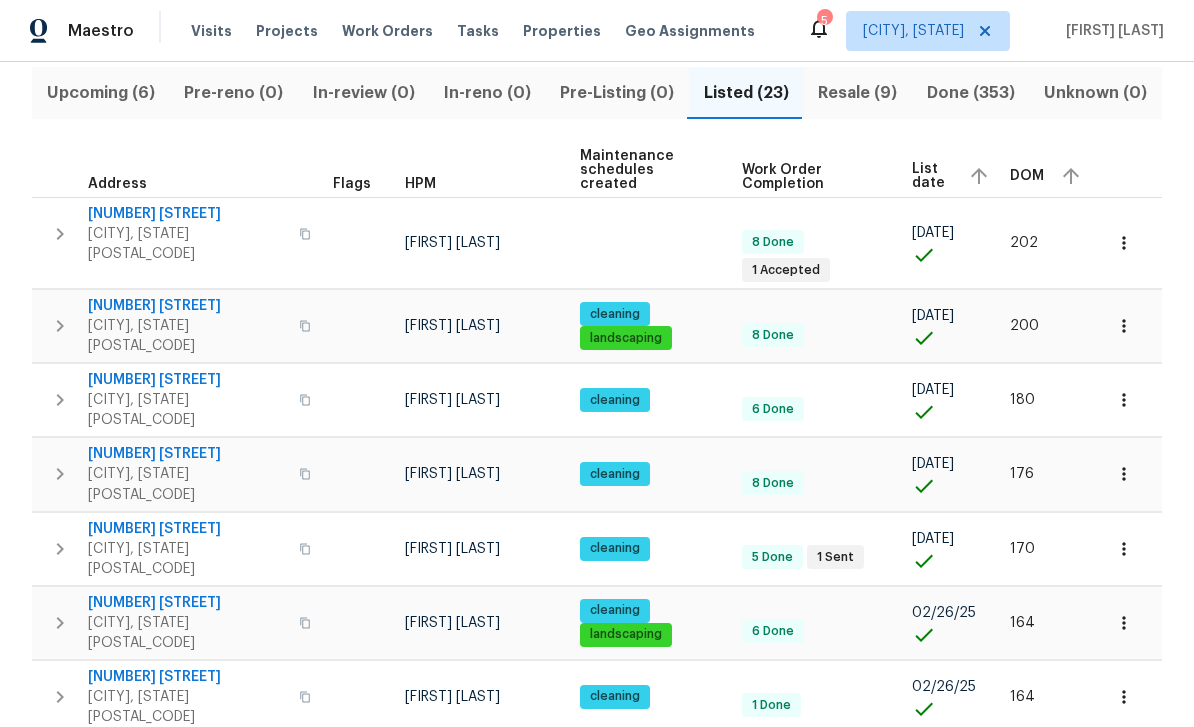 click on "34 Rising Sun Ter" at bounding box center [187, 455] 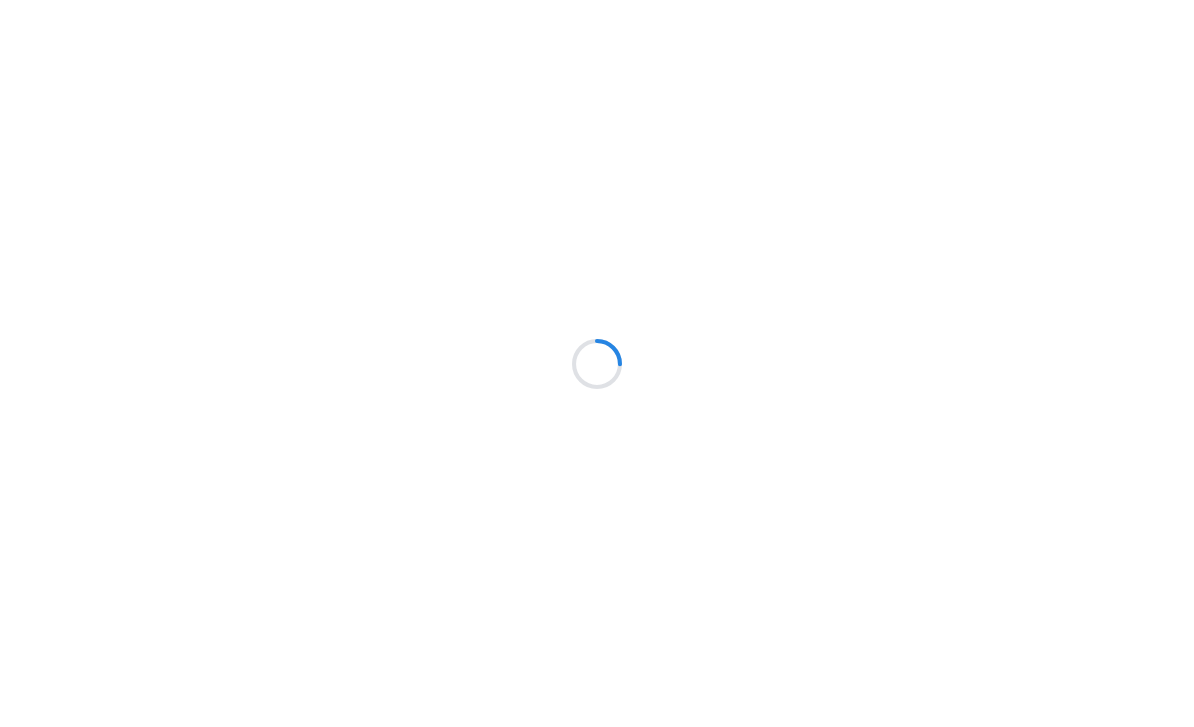 scroll, scrollTop: 0, scrollLeft: 0, axis: both 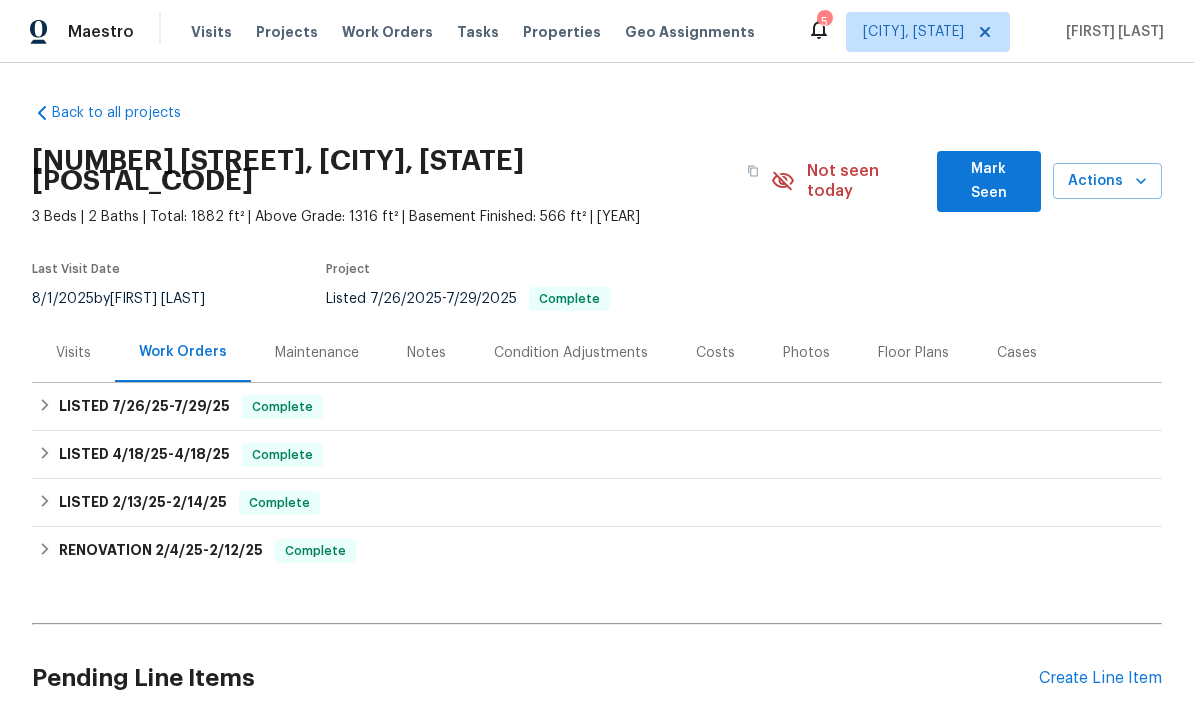click on "Photos" at bounding box center [806, 353] 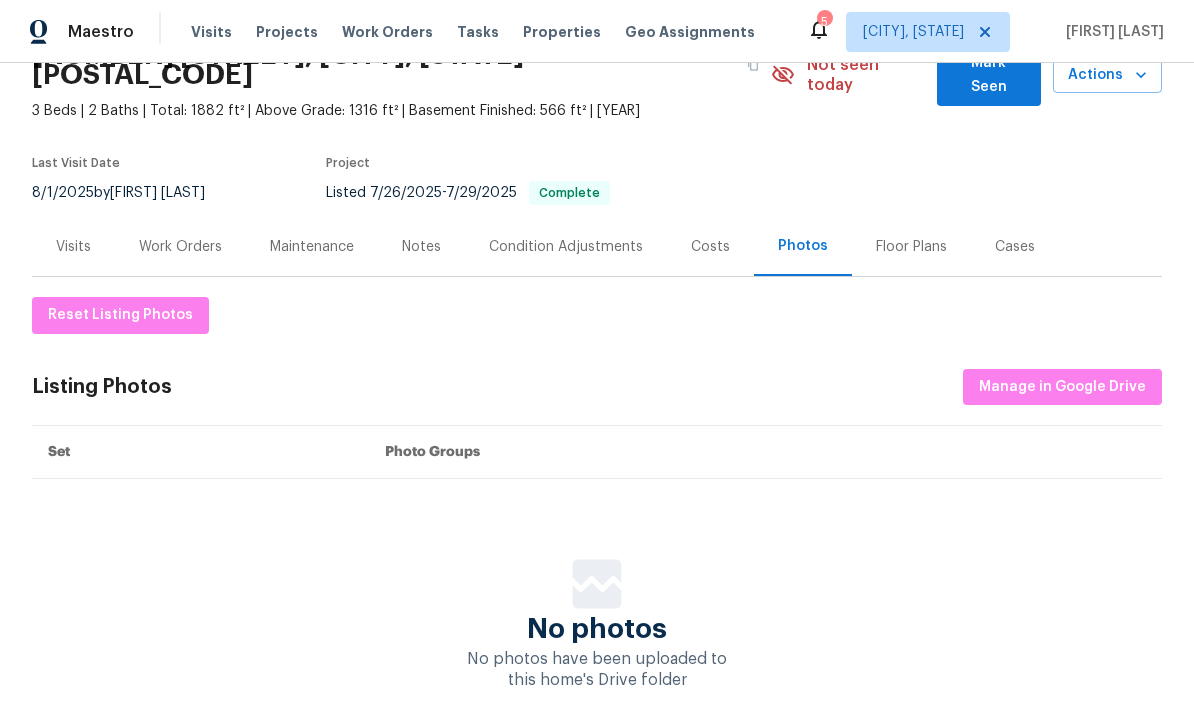 scroll, scrollTop: 105, scrollLeft: 0, axis: vertical 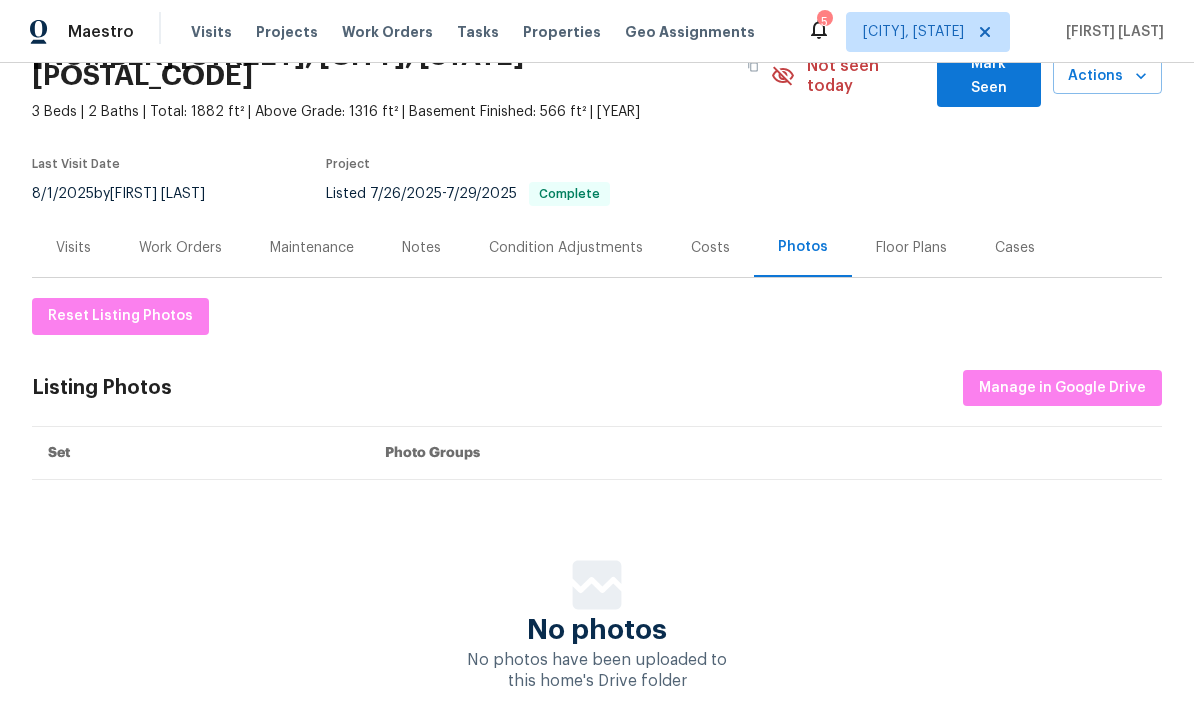 click on "Photos" at bounding box center (803, 247) 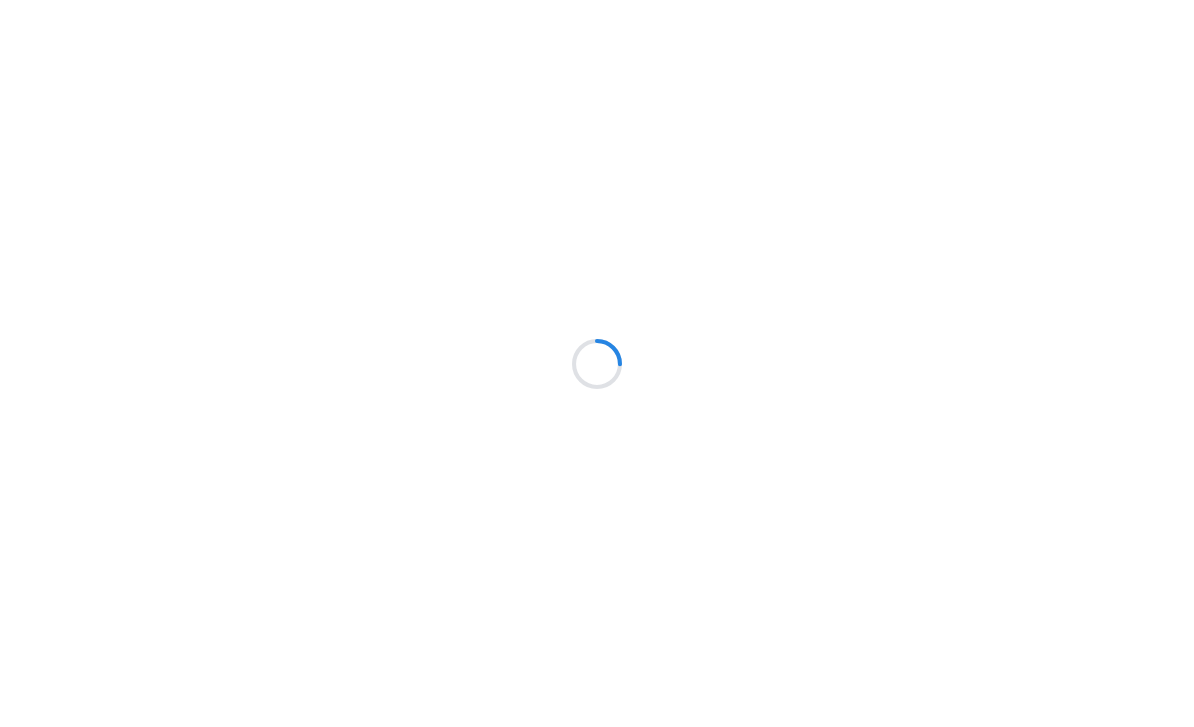 scroll, scrollTop: 0, scrollLeft: 0, axis: both 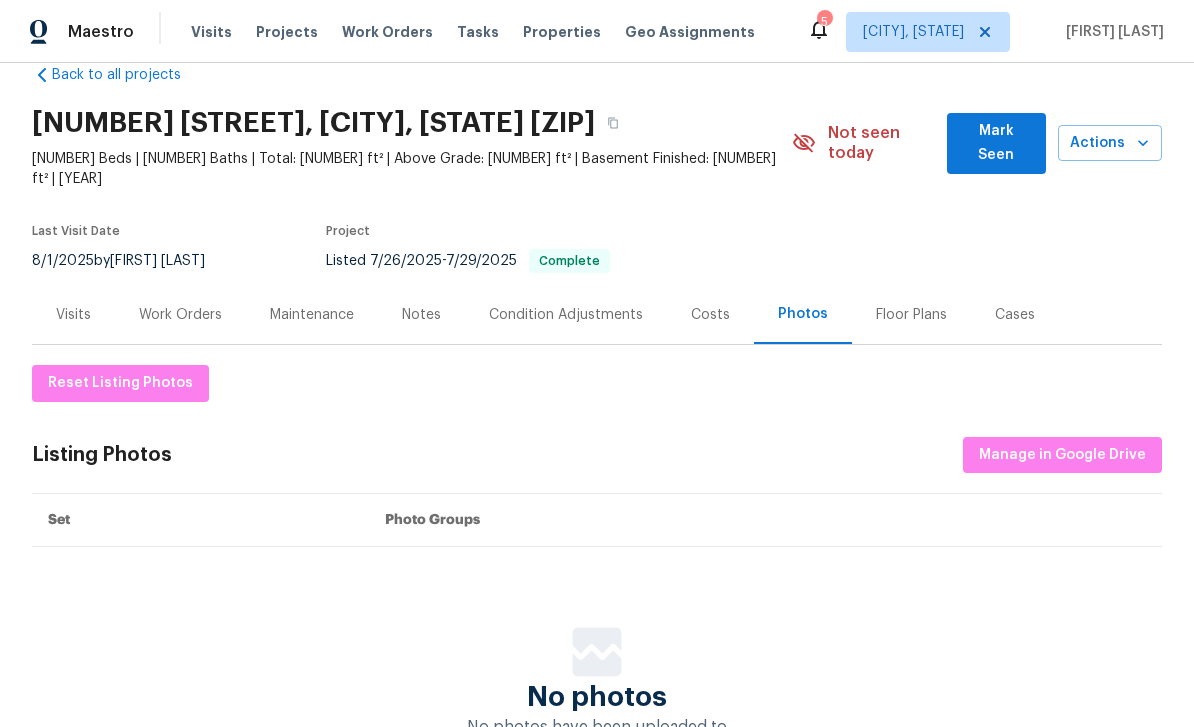 click on "Mark Seen" at bounding box center [996, 143] 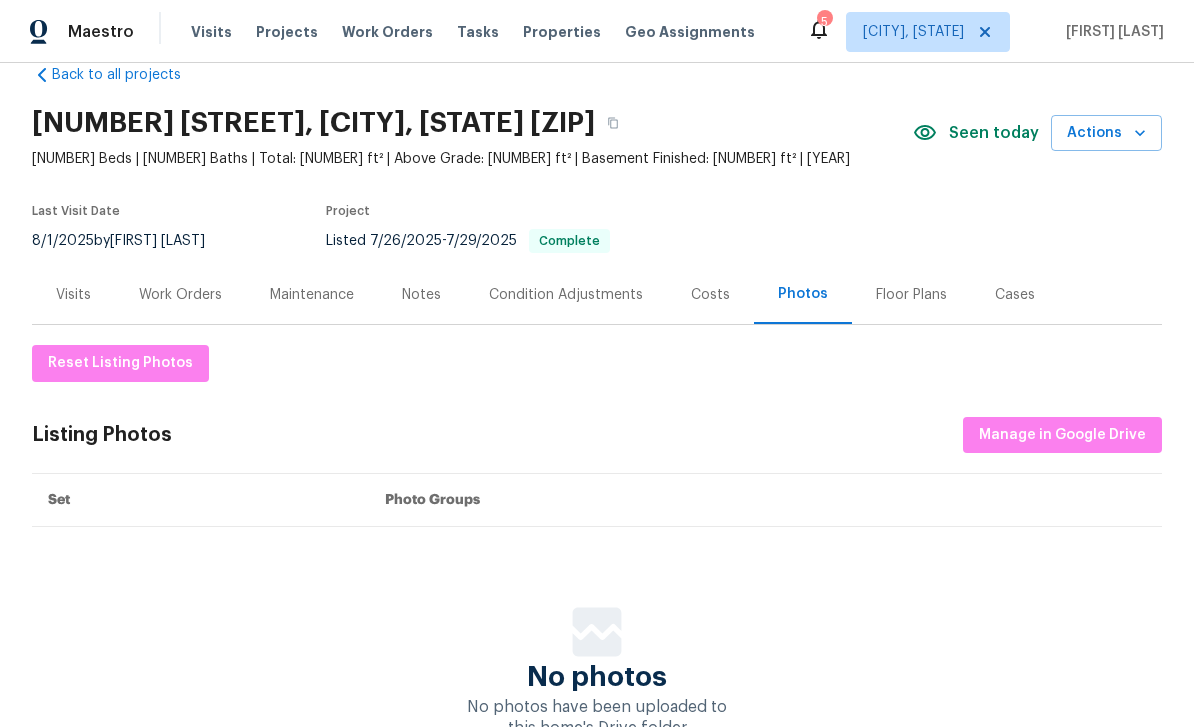 click on "Seen today" at bounding box center (994, 133) 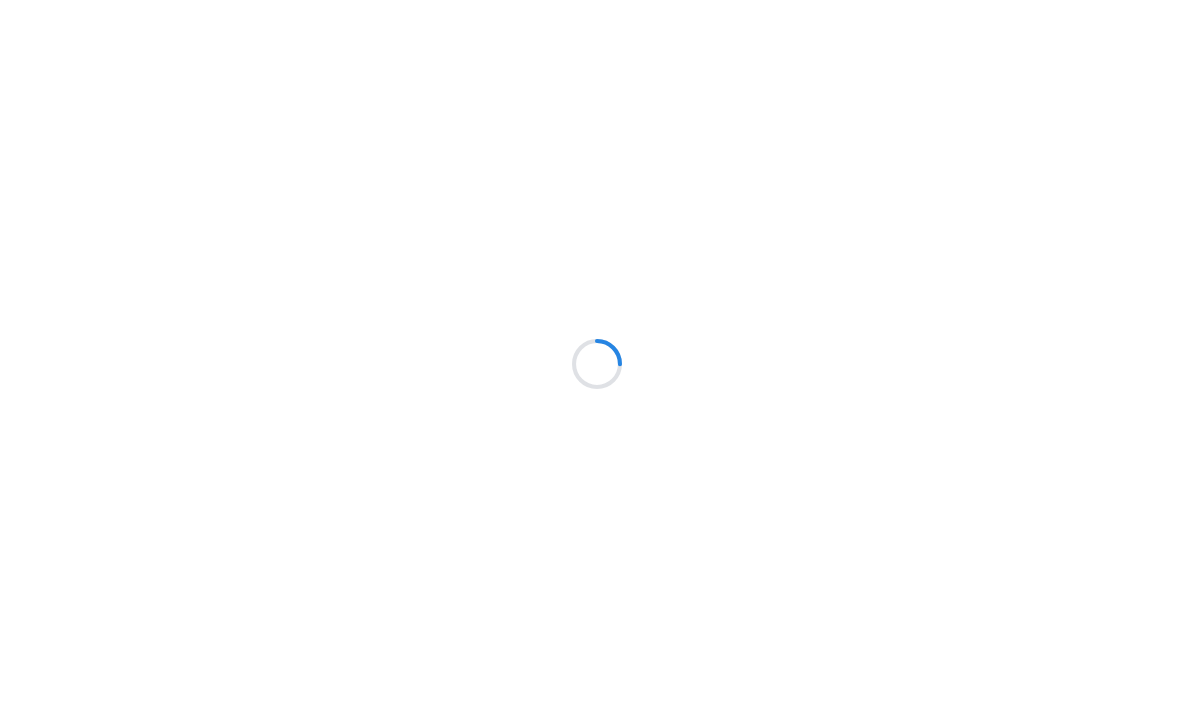 scroll, scrollTop: 0, scrollLeft: 0, axis: both 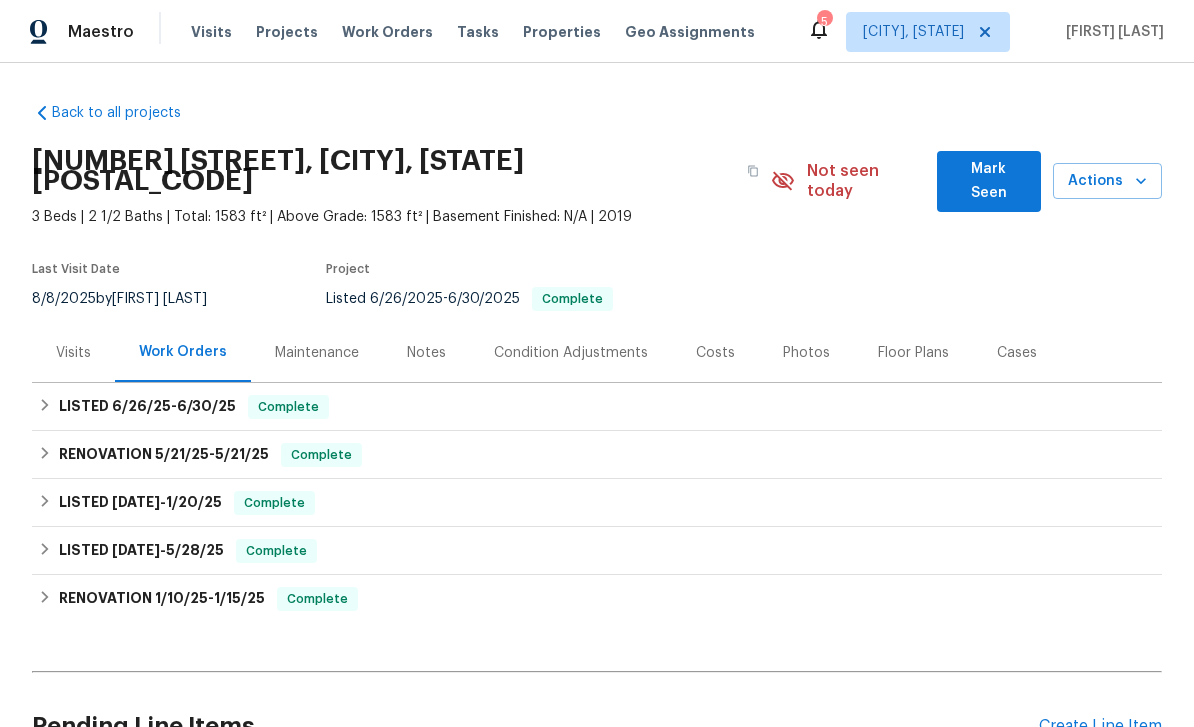 click on "Photos" at bounding box center (806, 353) 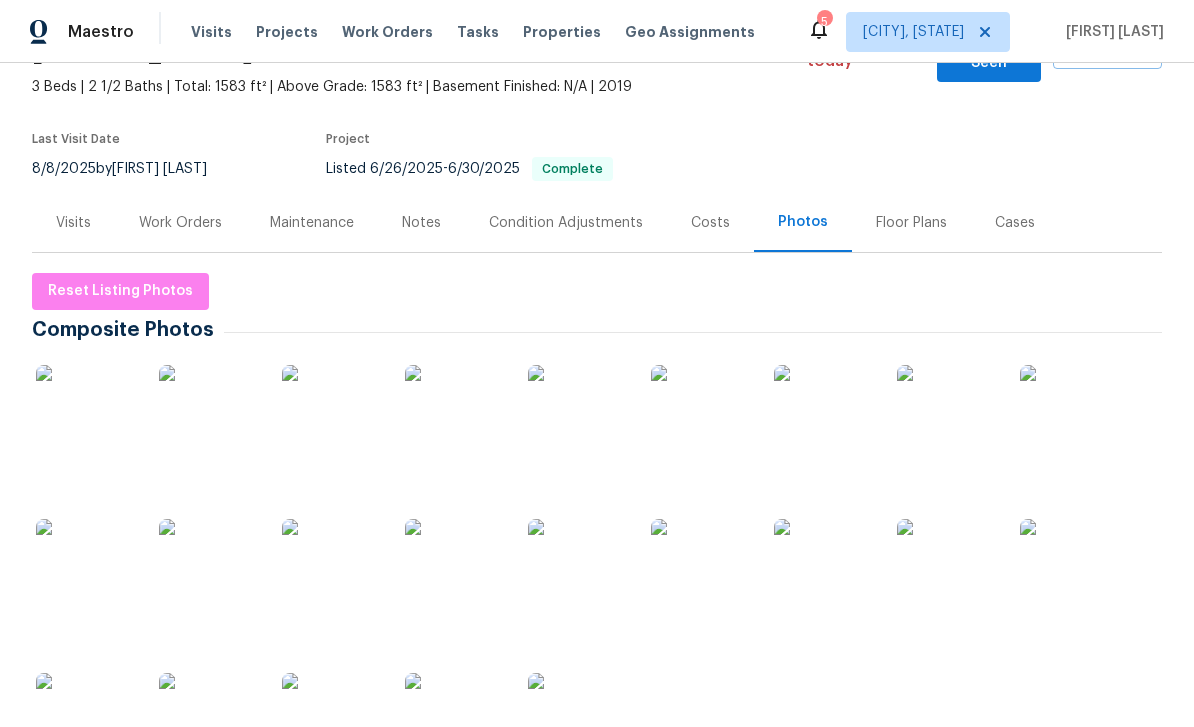 scroll, scrollTop: 132, scrollLeft: 0, axis: vertical 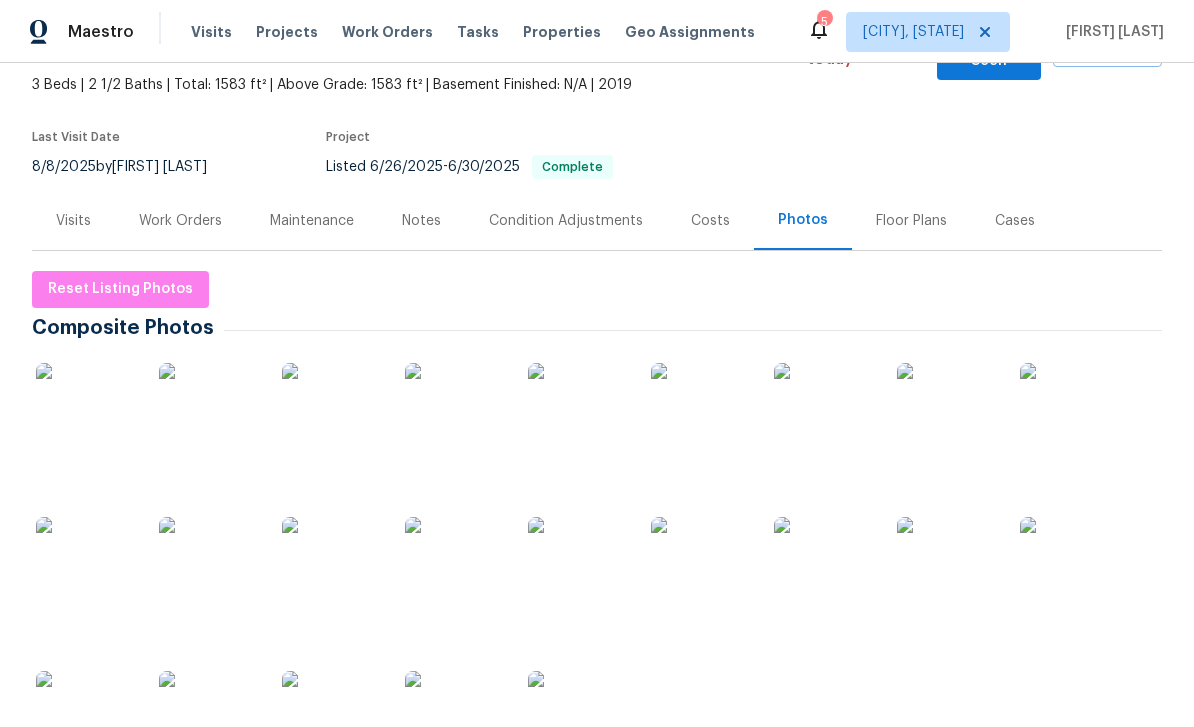 click at bounding box center (701, 413) 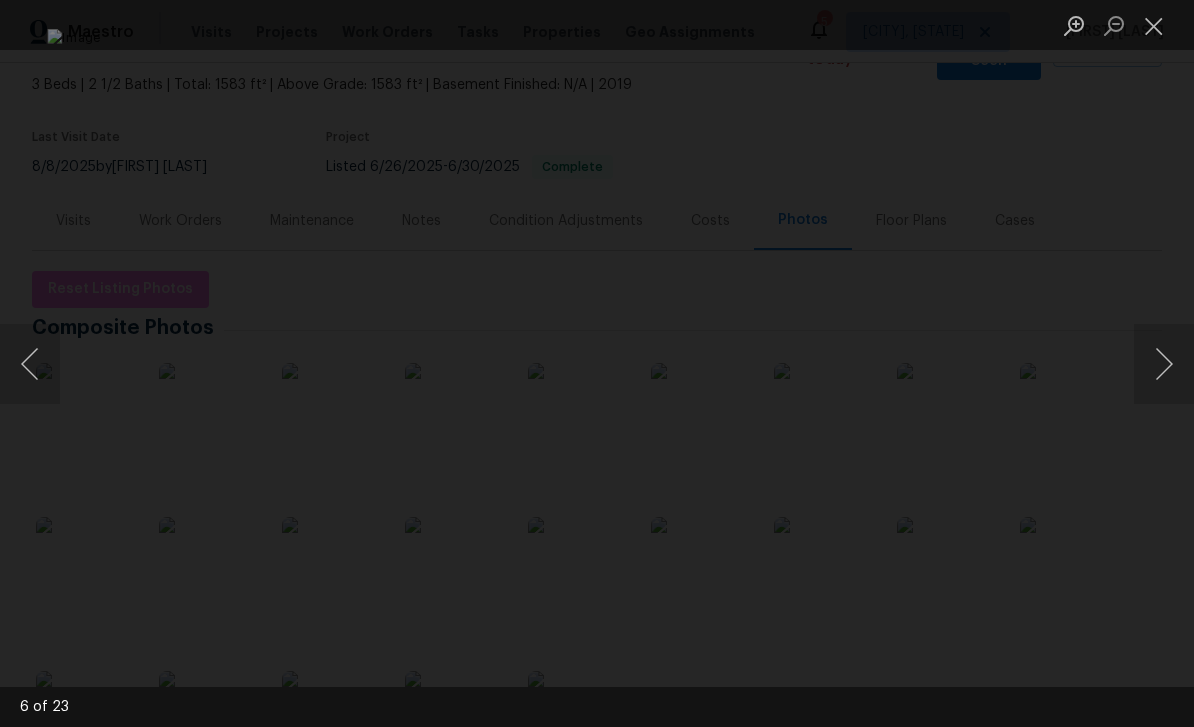 click at bounding box center (1154, 25) 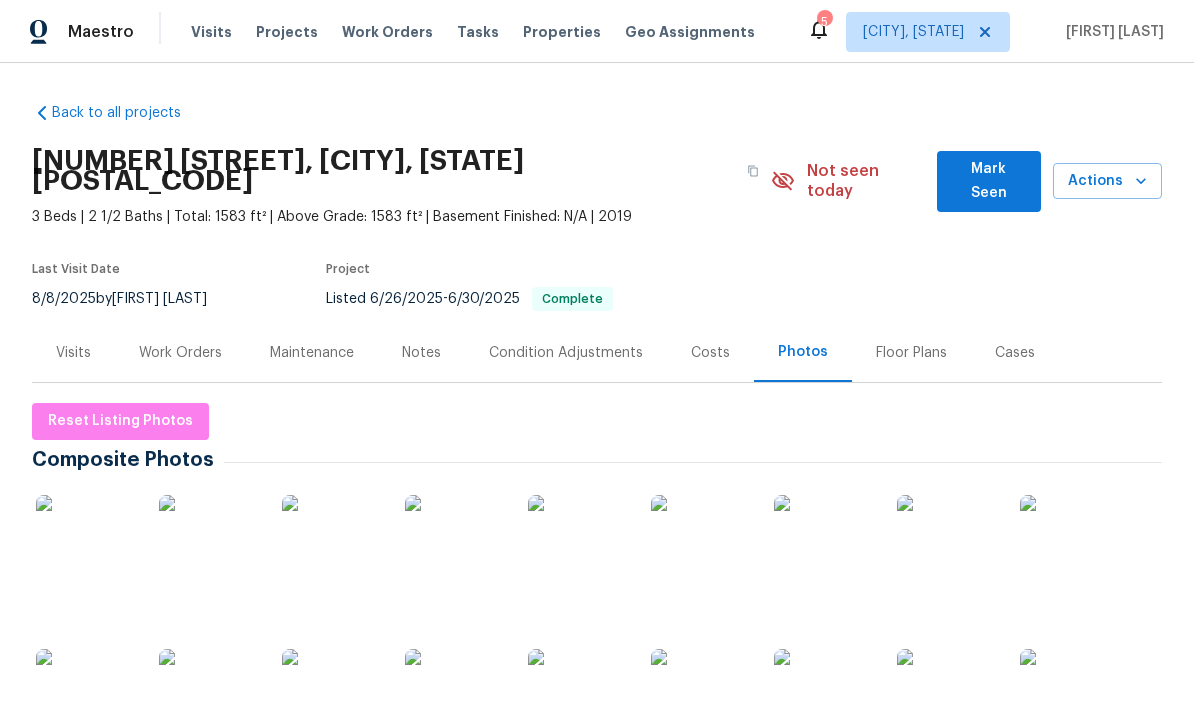 scroll, scrollTop: 0, scrollLeft: 0, axis: both 